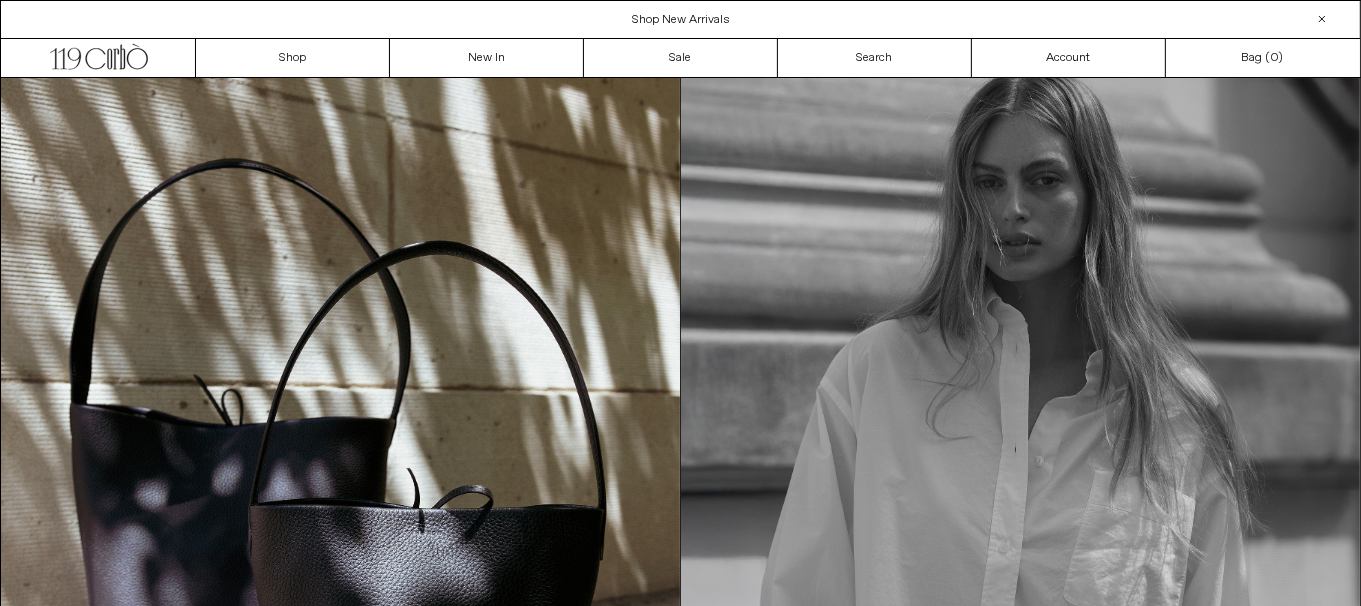 scroll, scrollTop: 0, scrollLeft: 0, axis: both 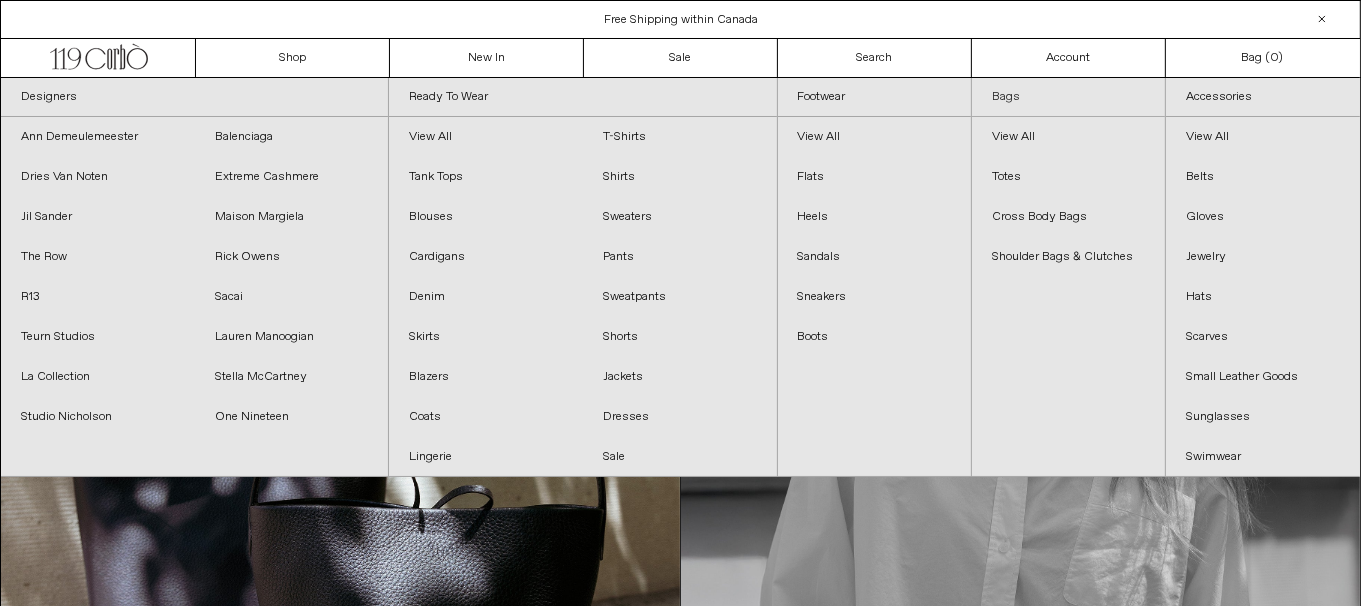 click on "Bags" at bounding box center (1068, 97) 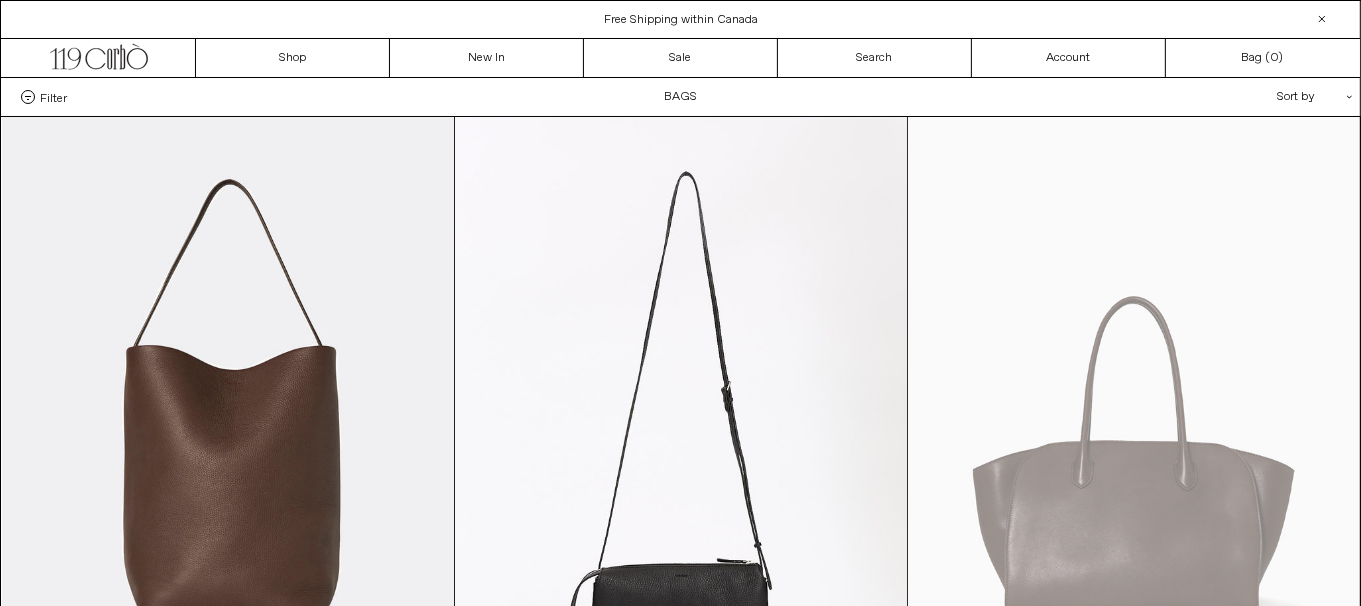 scroll, scrollTop: 0, scrollLeft: 0, axis: both 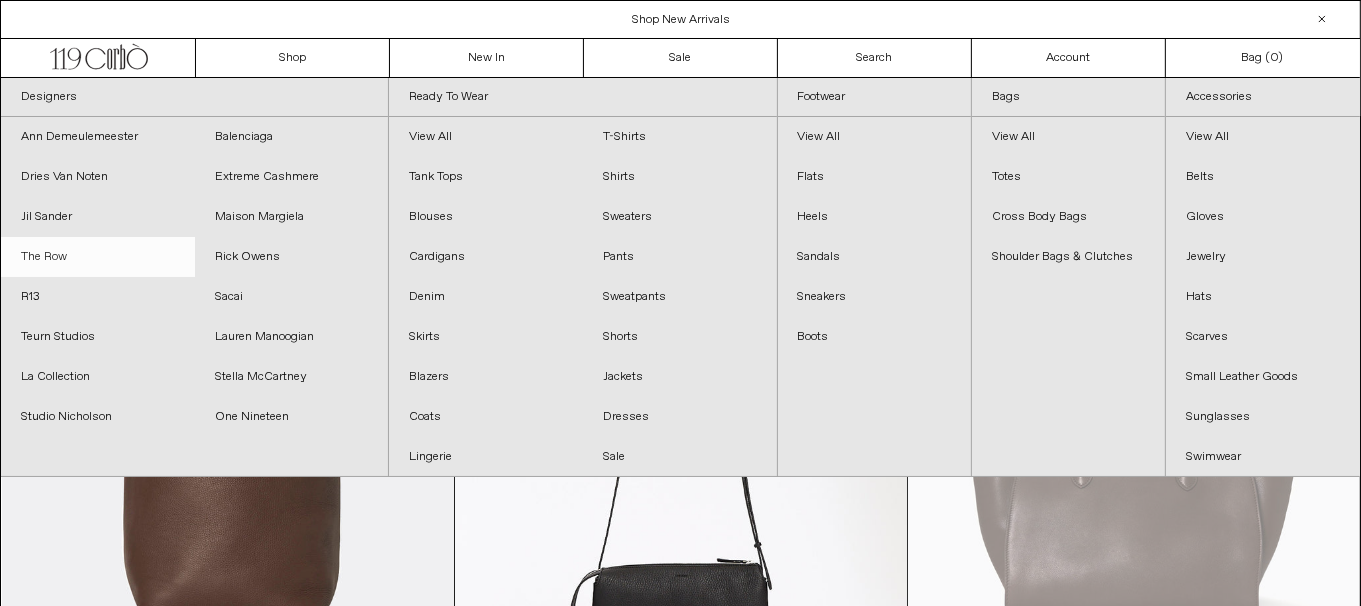 click on "The Row" at bounding box center (98, 257) 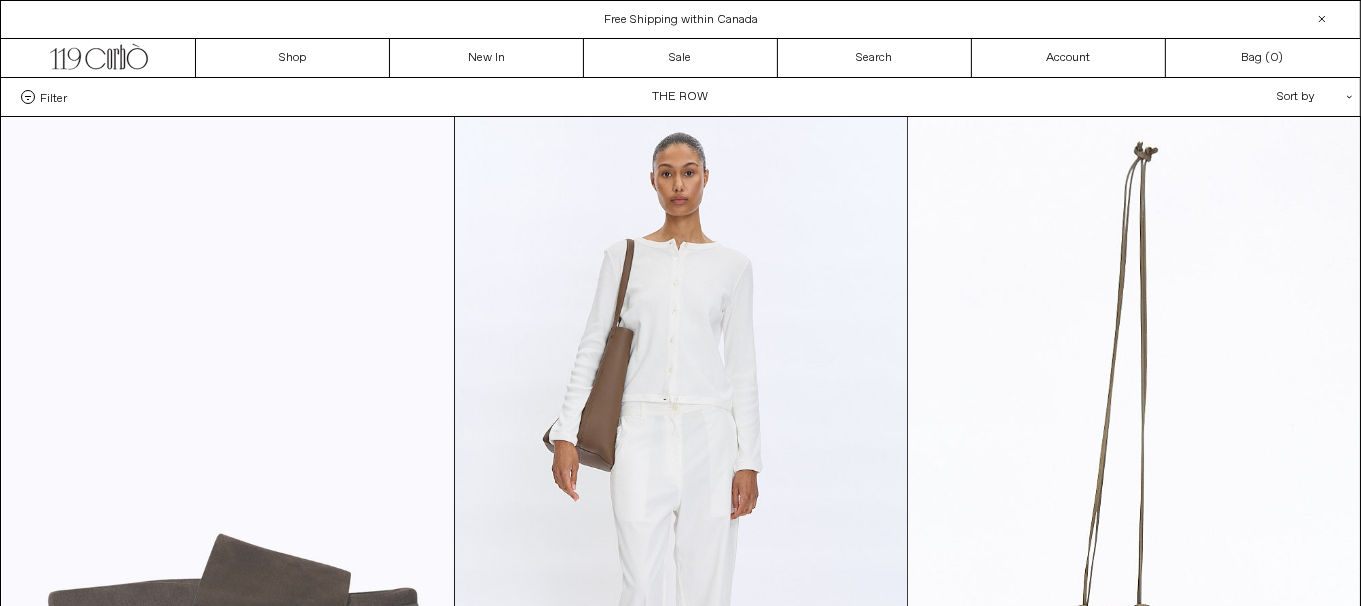 scroll, scrollTop: 0, scrollLeft: 0, axis: both 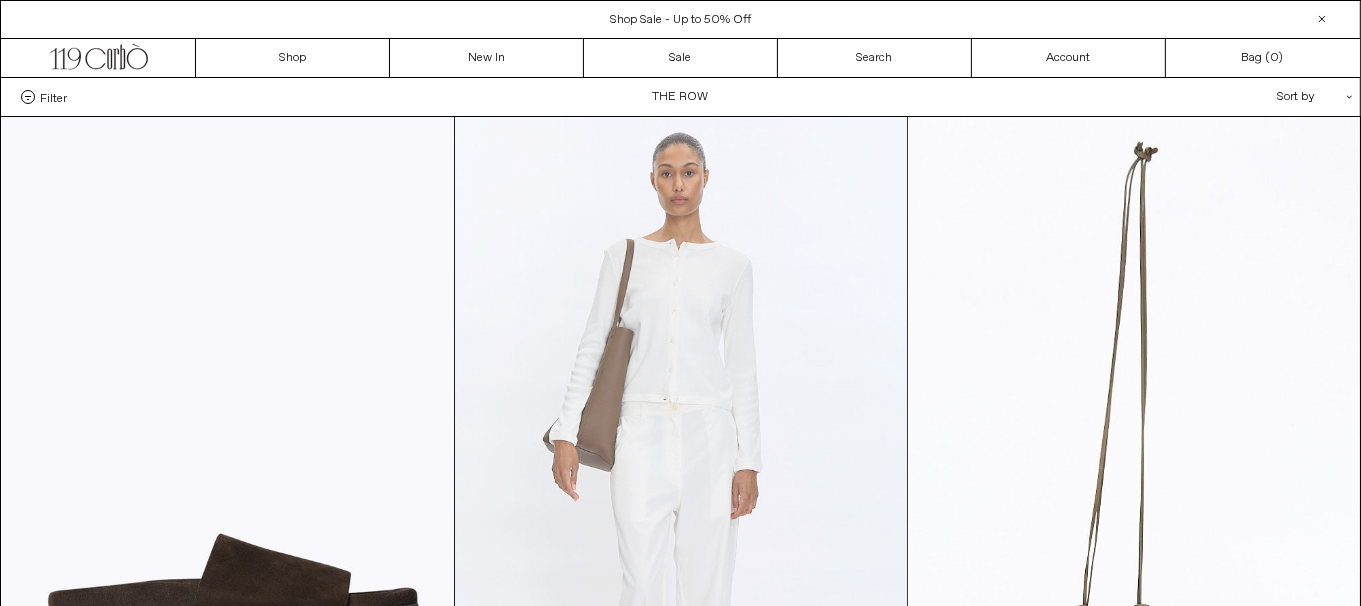 click at bounding box center [681, 456] 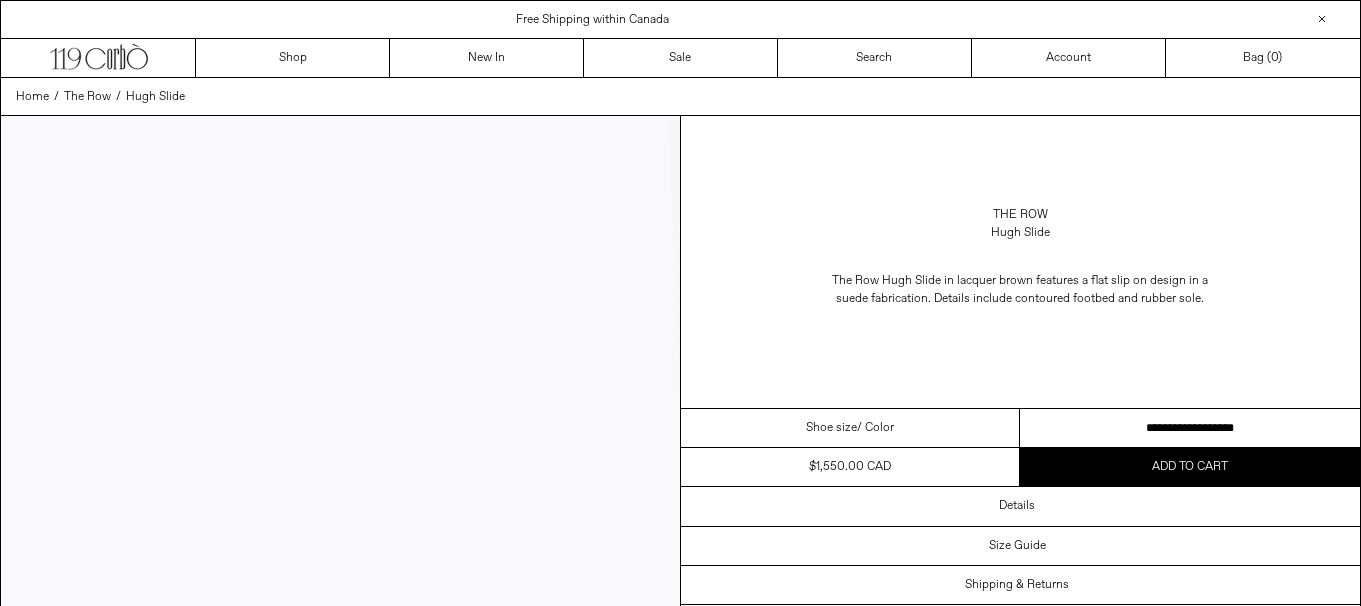 scroll, scrollTop: 0, scrollLeft: 0, axis: both 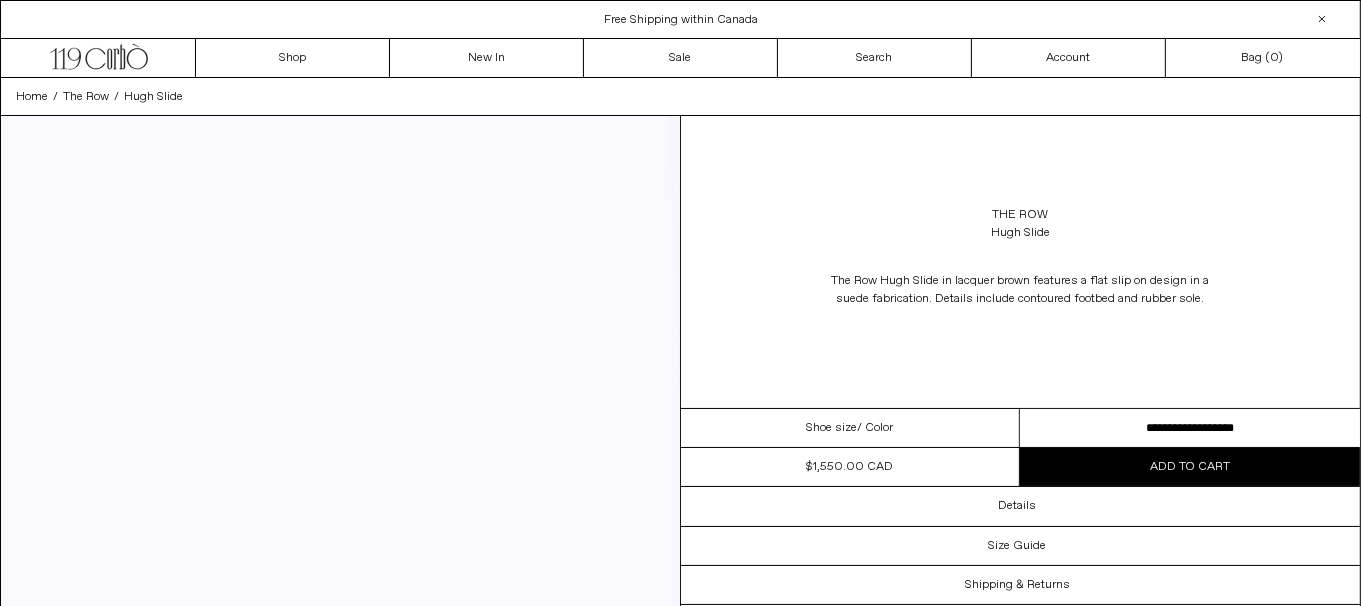 click on "**********" at bounding box center (1190, 428) 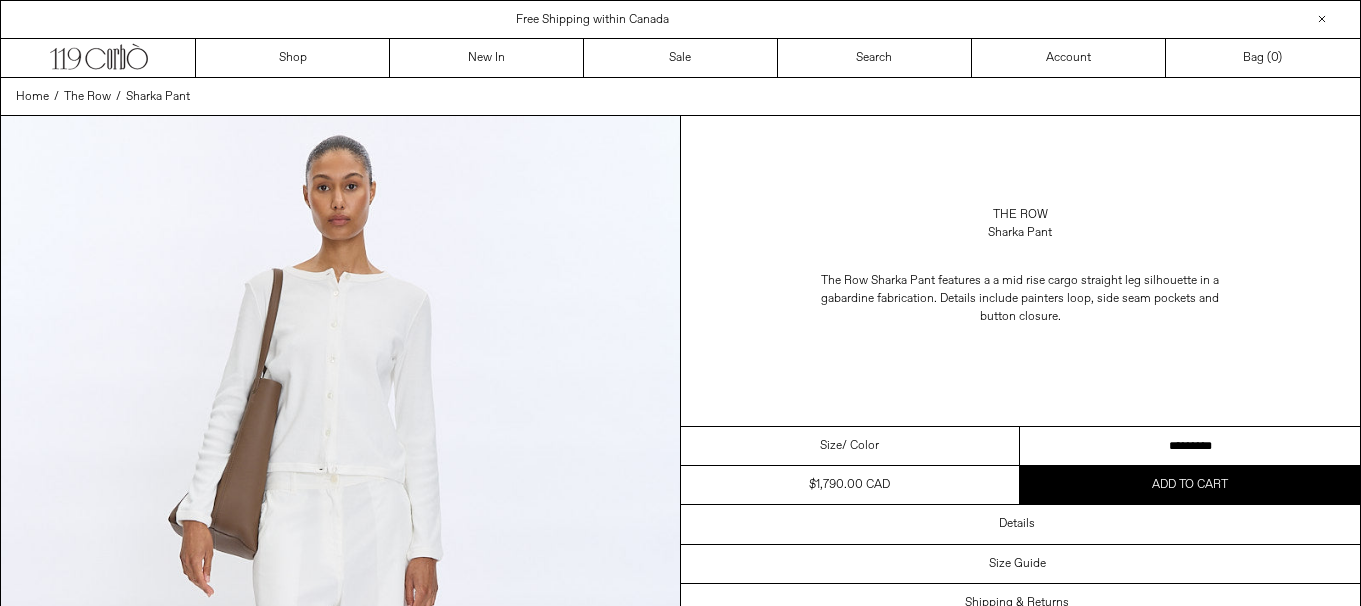 scroll, scrollTop: 0, scrollLeft: 0, axis: both 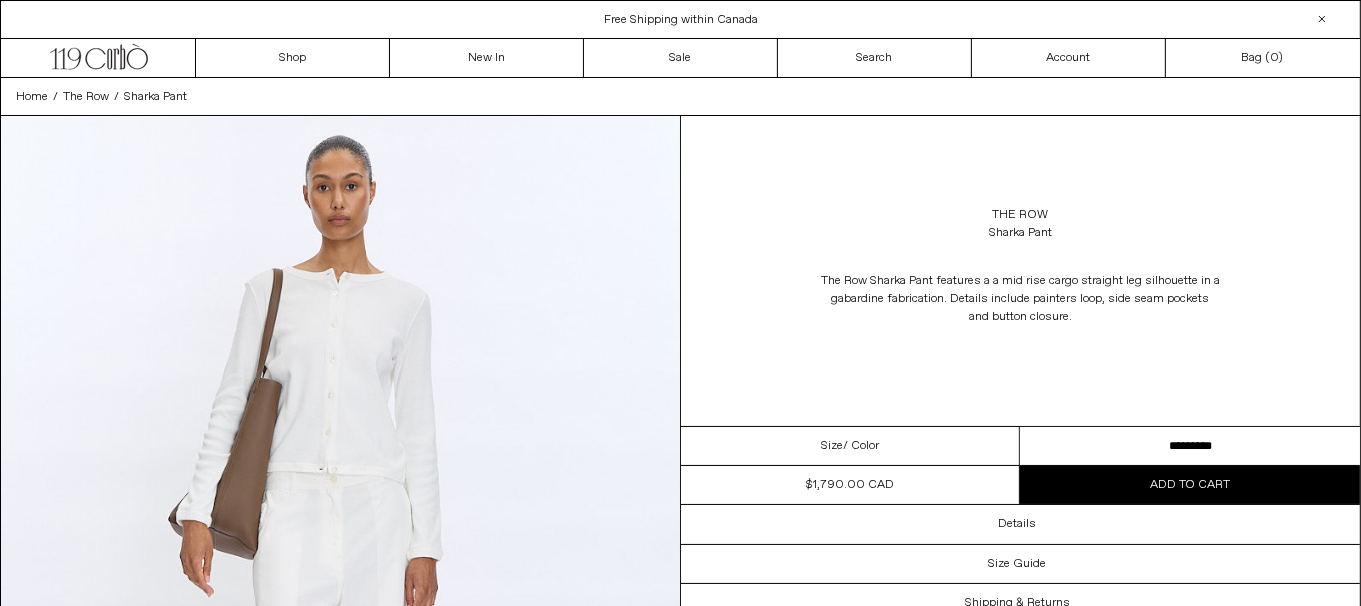 click on "**********" at bounding box center (1190, 446) 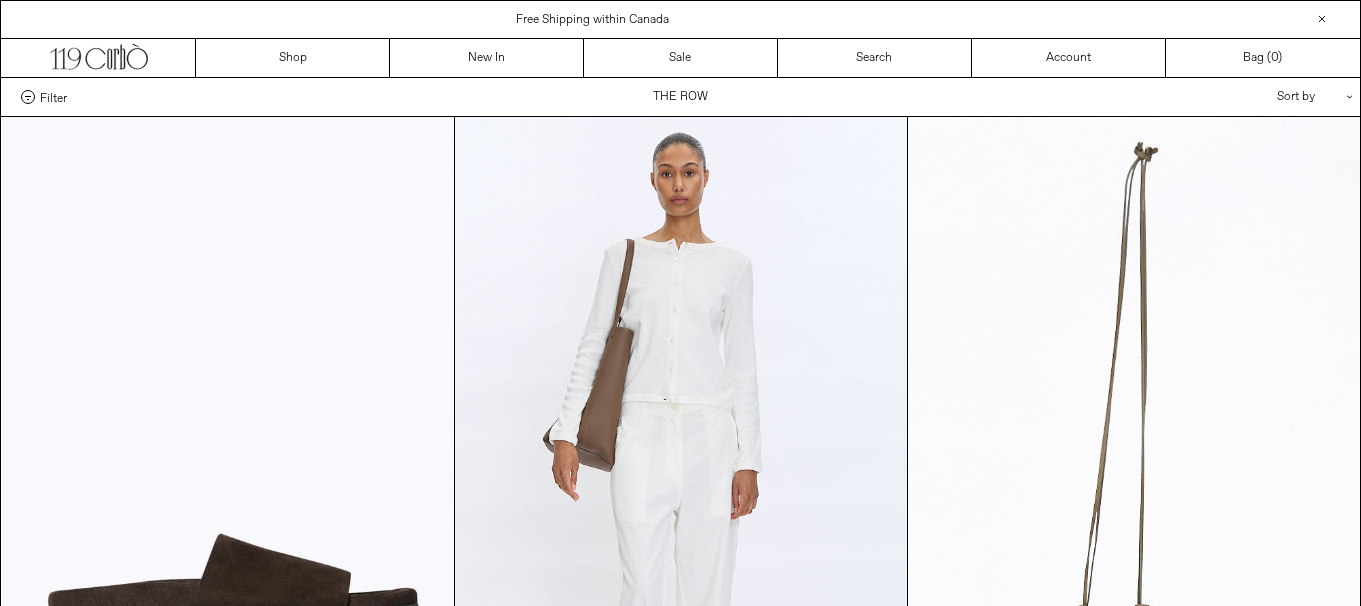 scroll, scrollTop: 0, scrollLeft: 0, axis: both 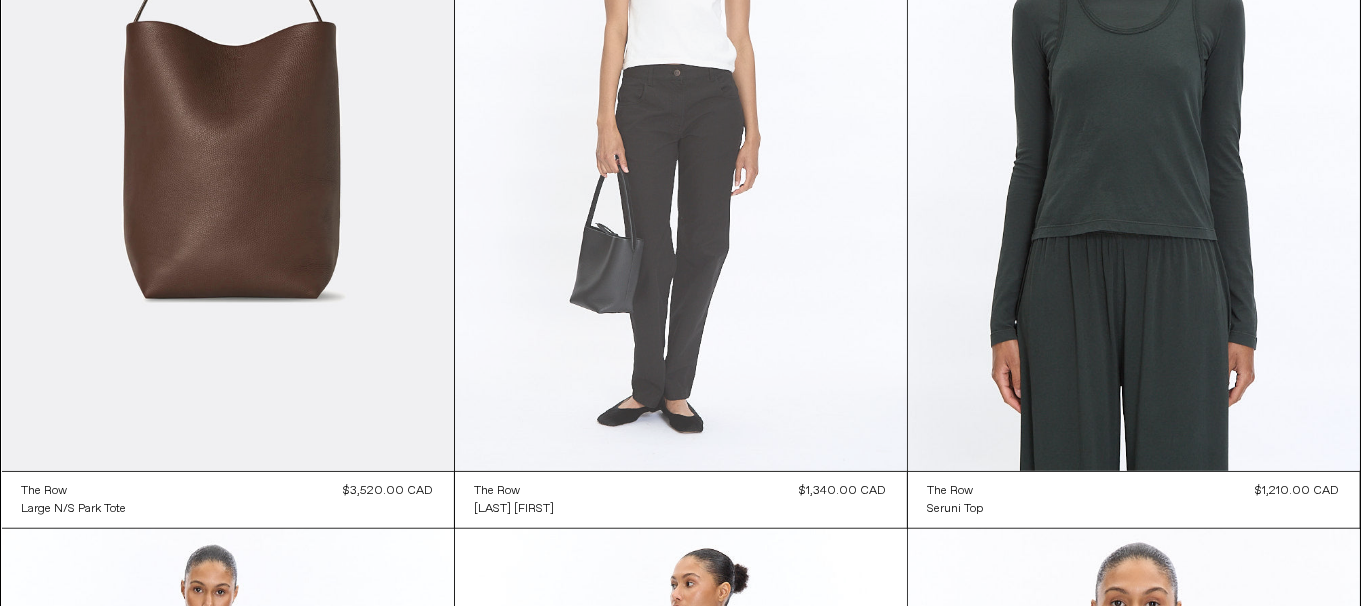 click at bounding box center [681, 132] 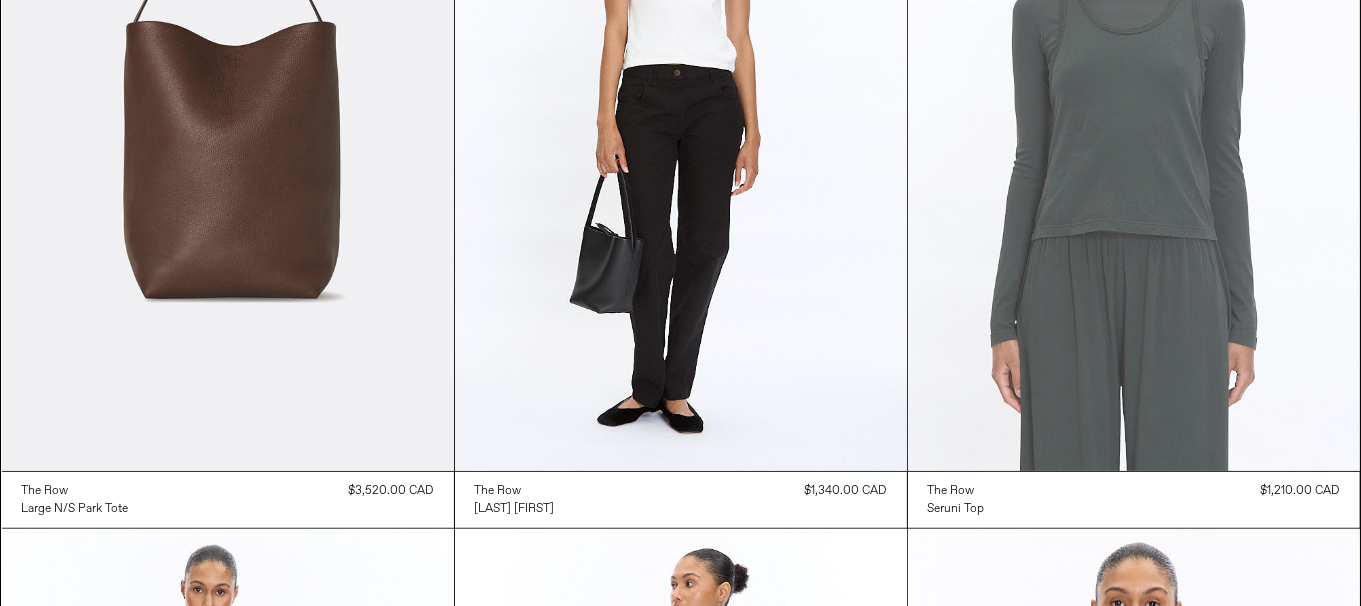 scroll, scrollTop: 1060, scrollLeft: 0, axis: vertical 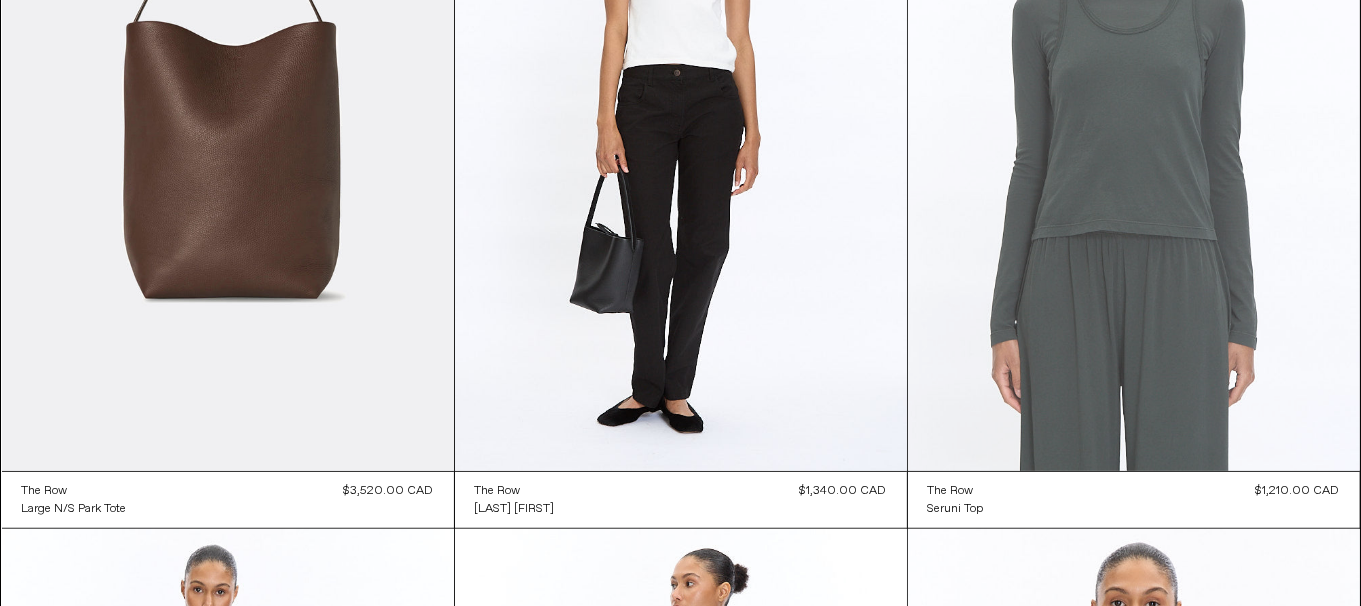 click at bounding box center [1134, 132] 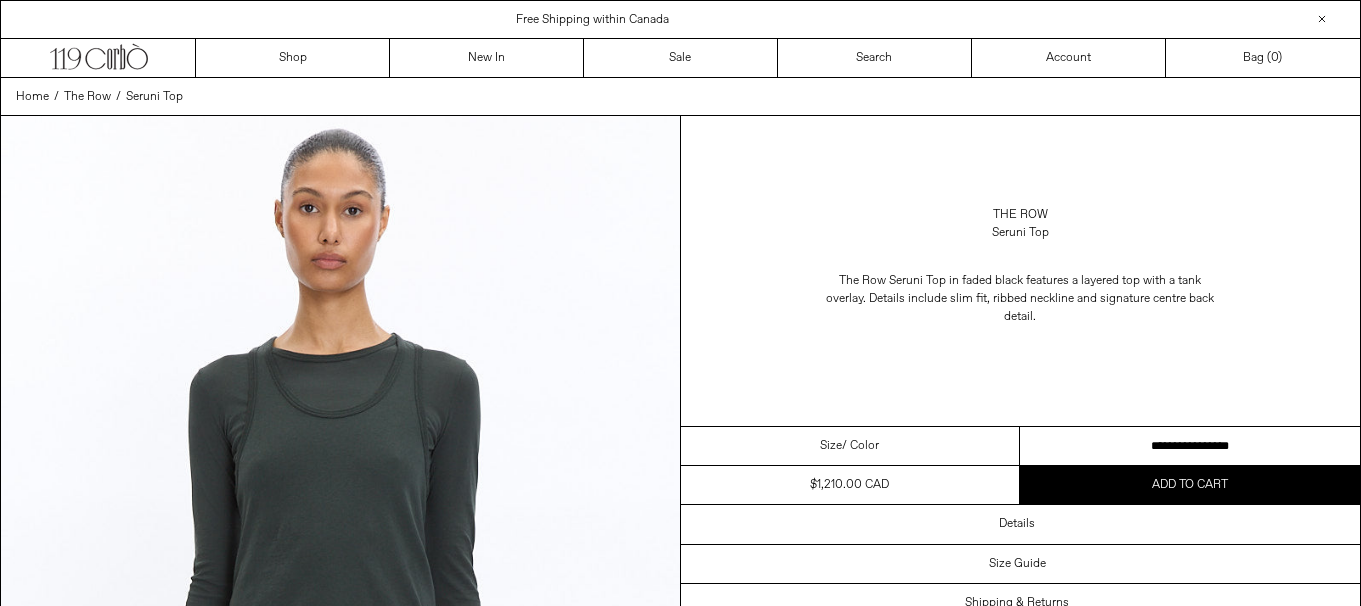 scroll, scrollTop: 0, scrollLeft: 0, axis: both 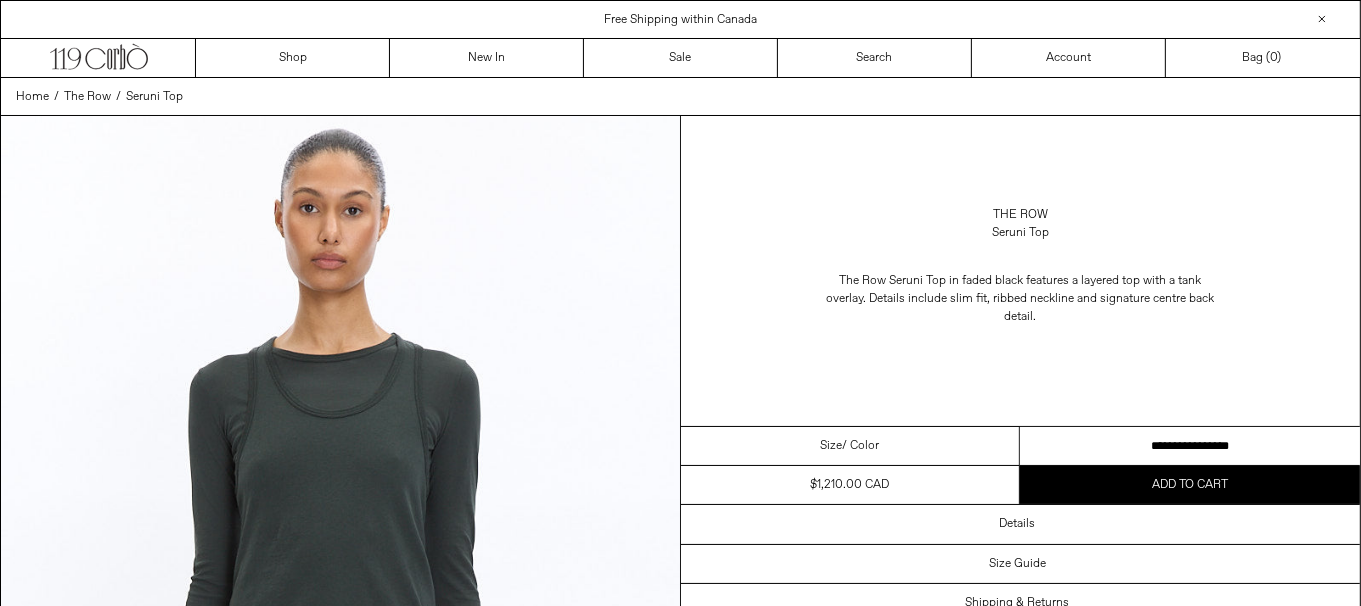 click on "**********" at bounding box center [1190, 446] 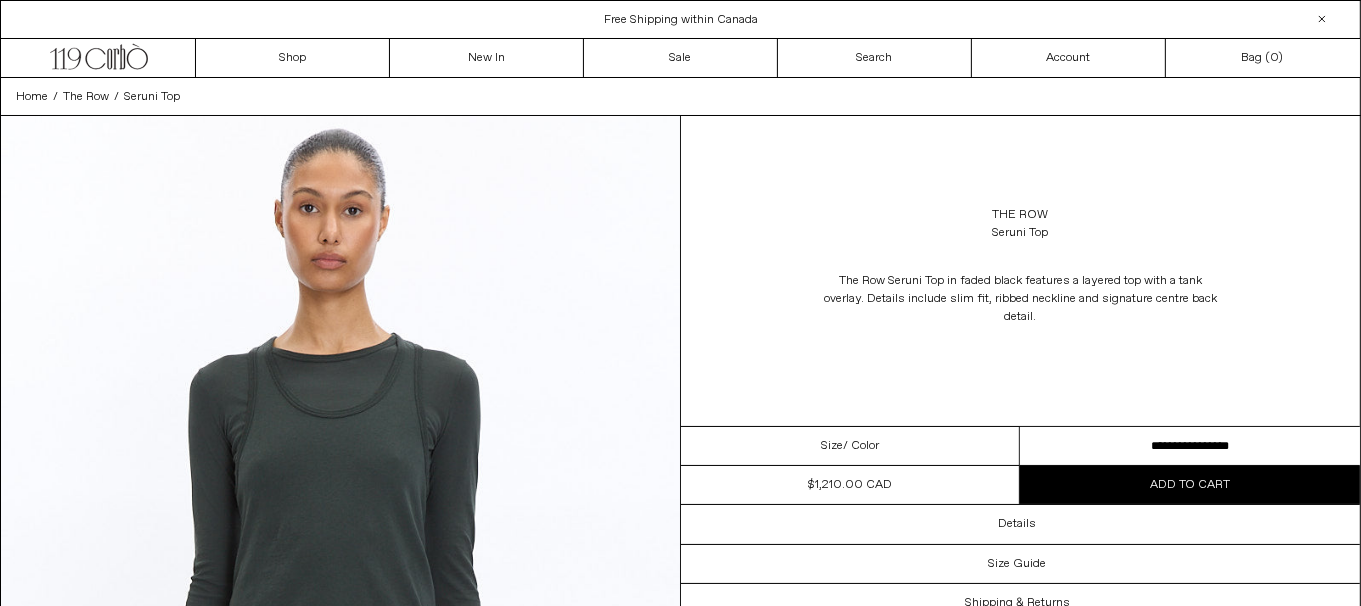 scroll, scrollTop: 0, scrollLeft: 0, axis: both 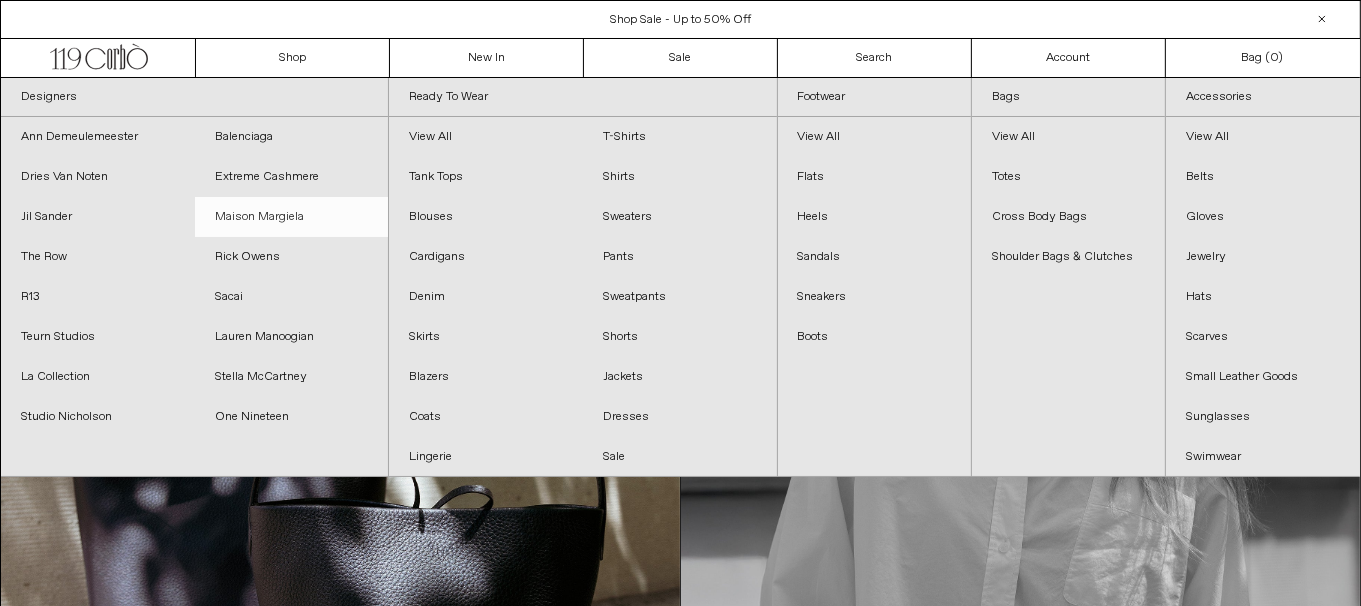 click on "Maison Margiela" at bounding box center [292, 217] 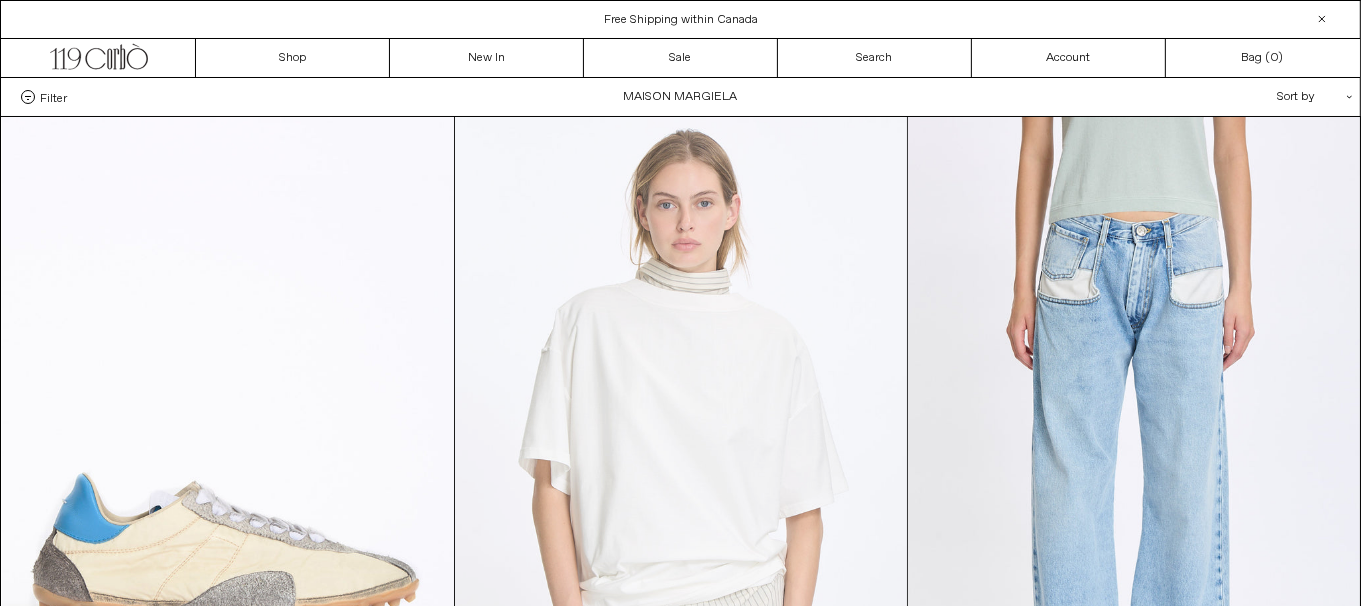 scroll, scrollTop: 0, scrollLeft: 0, axis: both 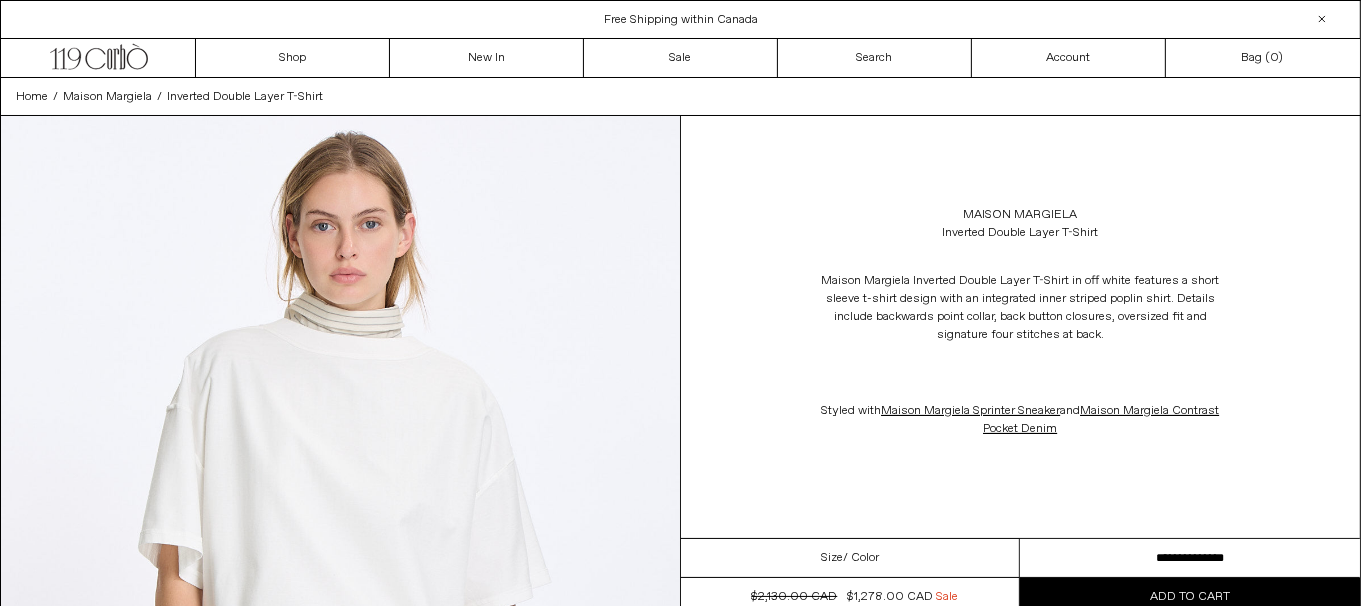 click on "**********" at bounding box center [1190, 558] 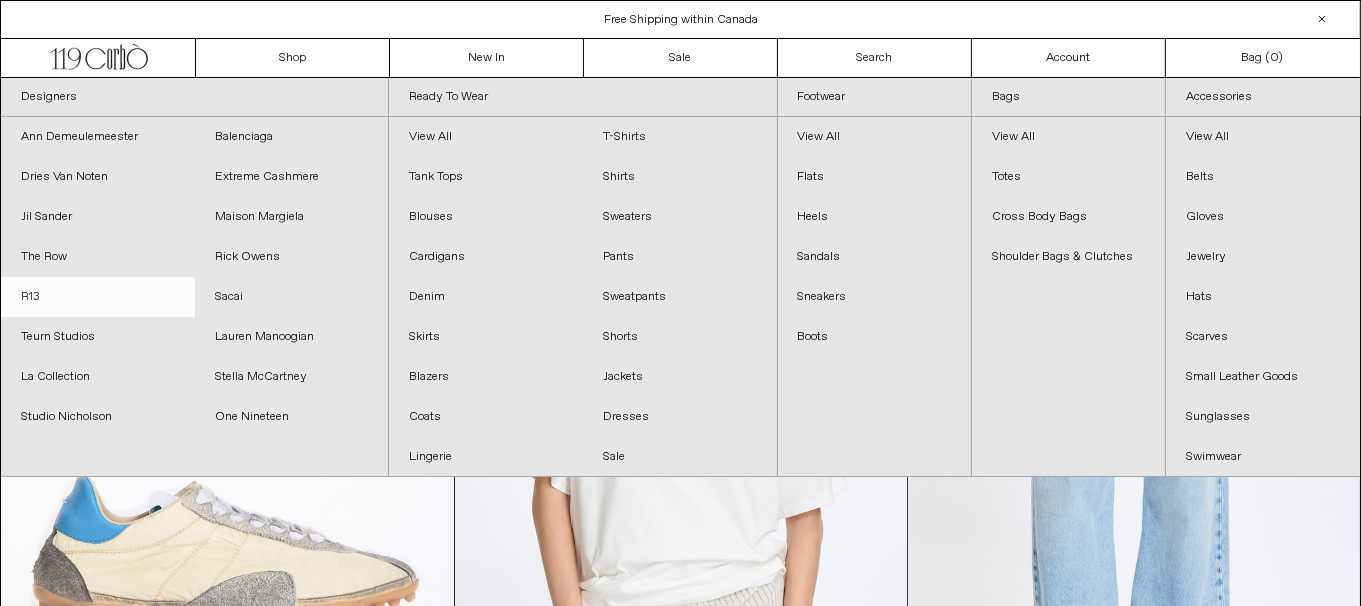 scroll, scrollTop: 0, scrollLeft: 0, axis: both 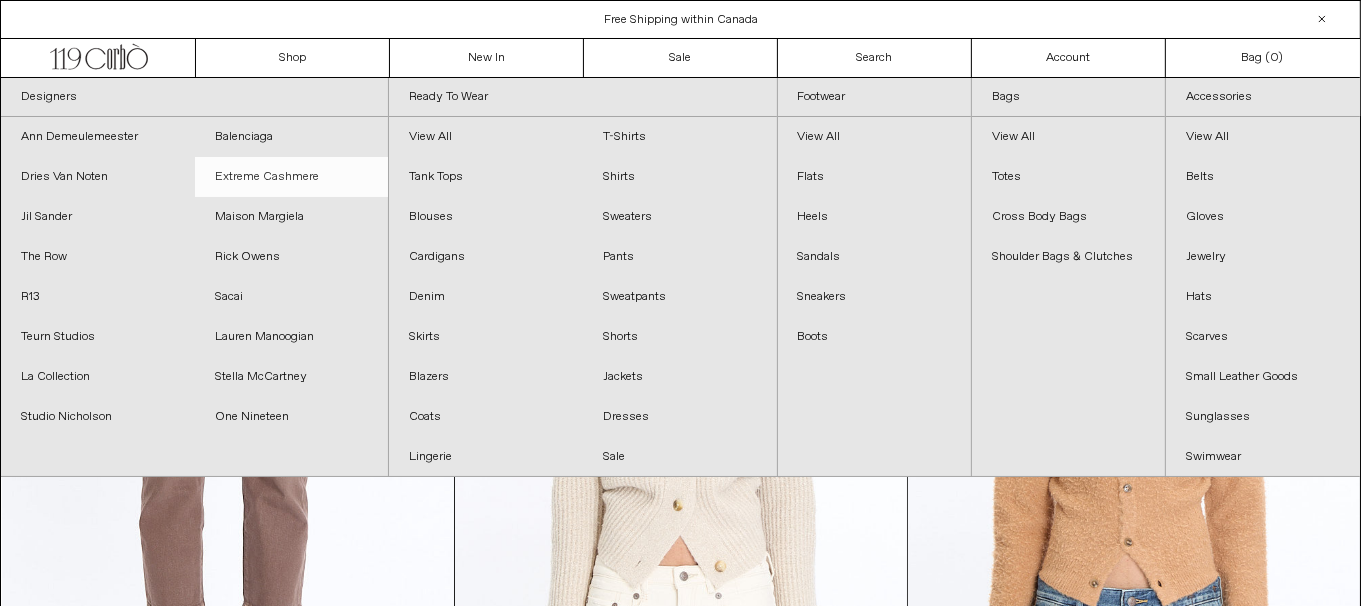 click on "Extreme Cashmere" at bounding box center [292, 177] 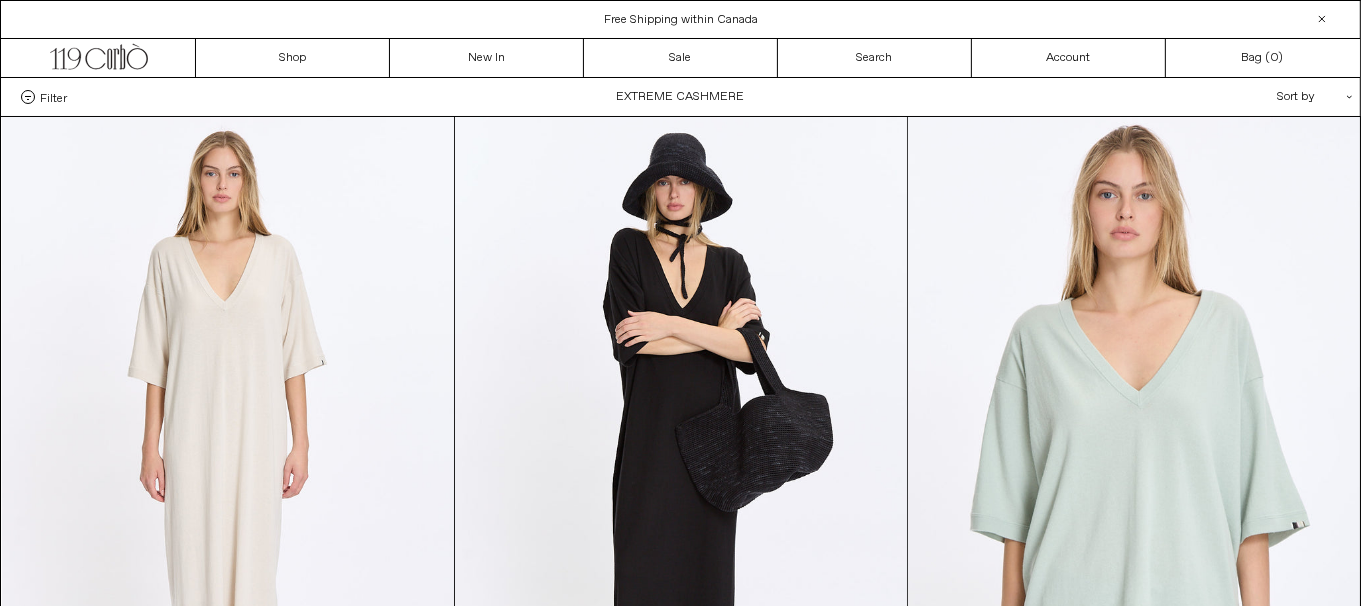 scroll, scrollTop: 0, scrollLeft: 0, axis: both 